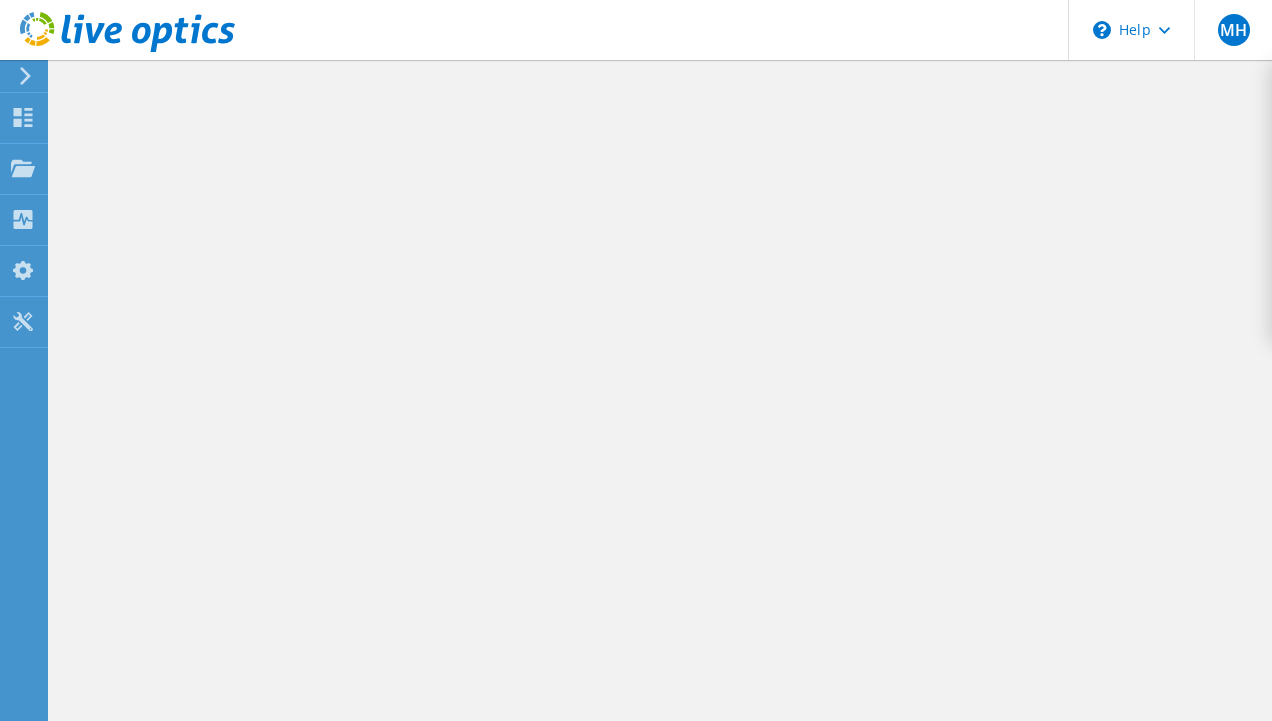 scroll, scrollTop: 0, scrollLeft: 0, axis: both 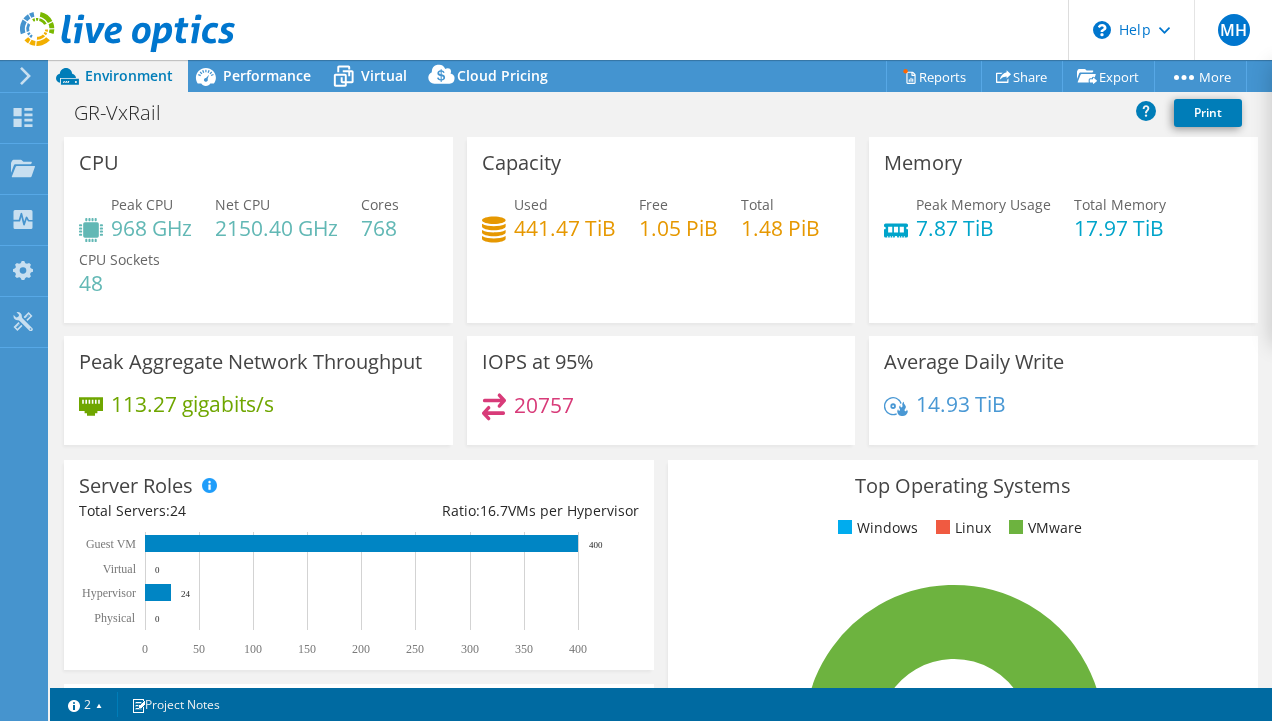 select on "USEast" 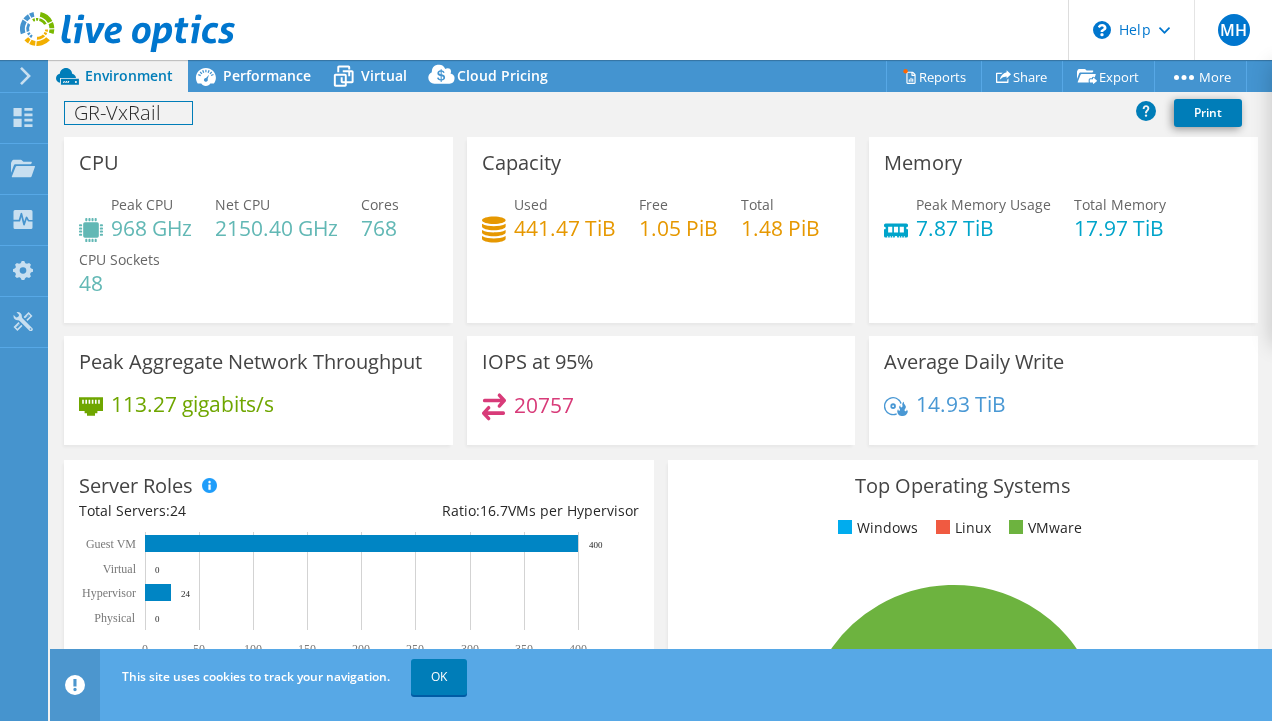 click on "GR-VxRail" at bounding box center (128, 113) 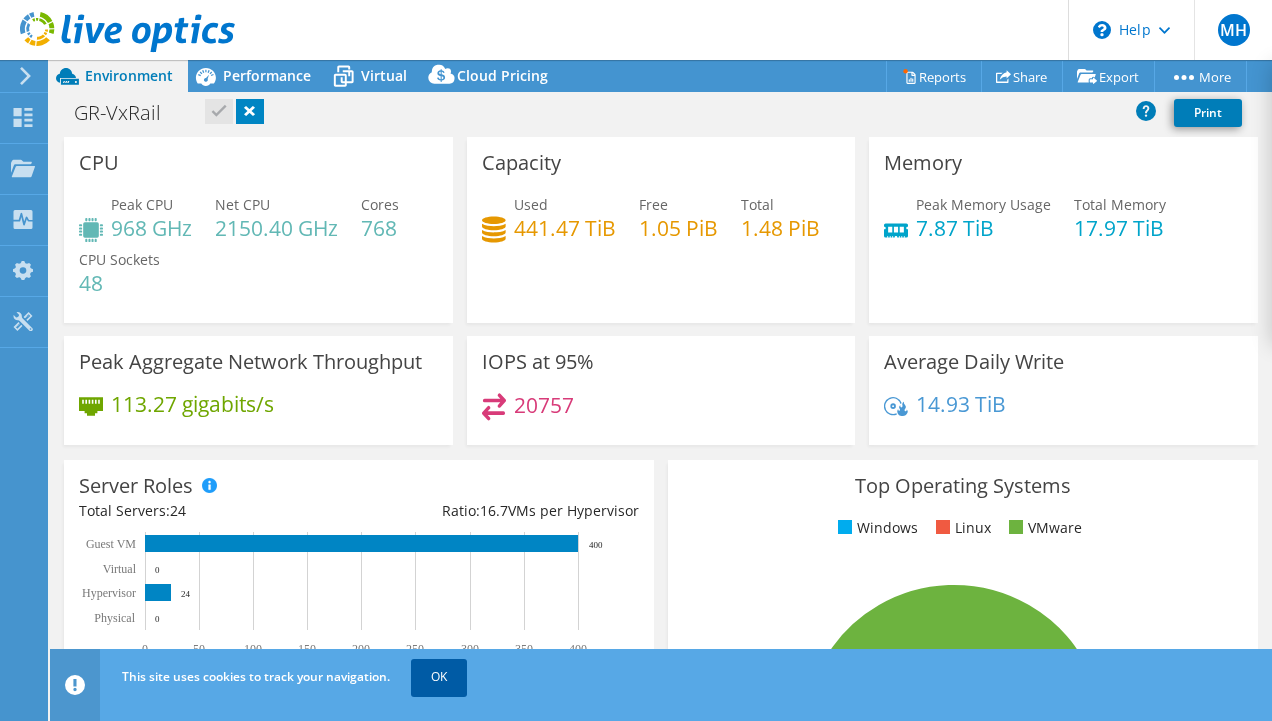 click on "OK" at bounding box center [439, 677] 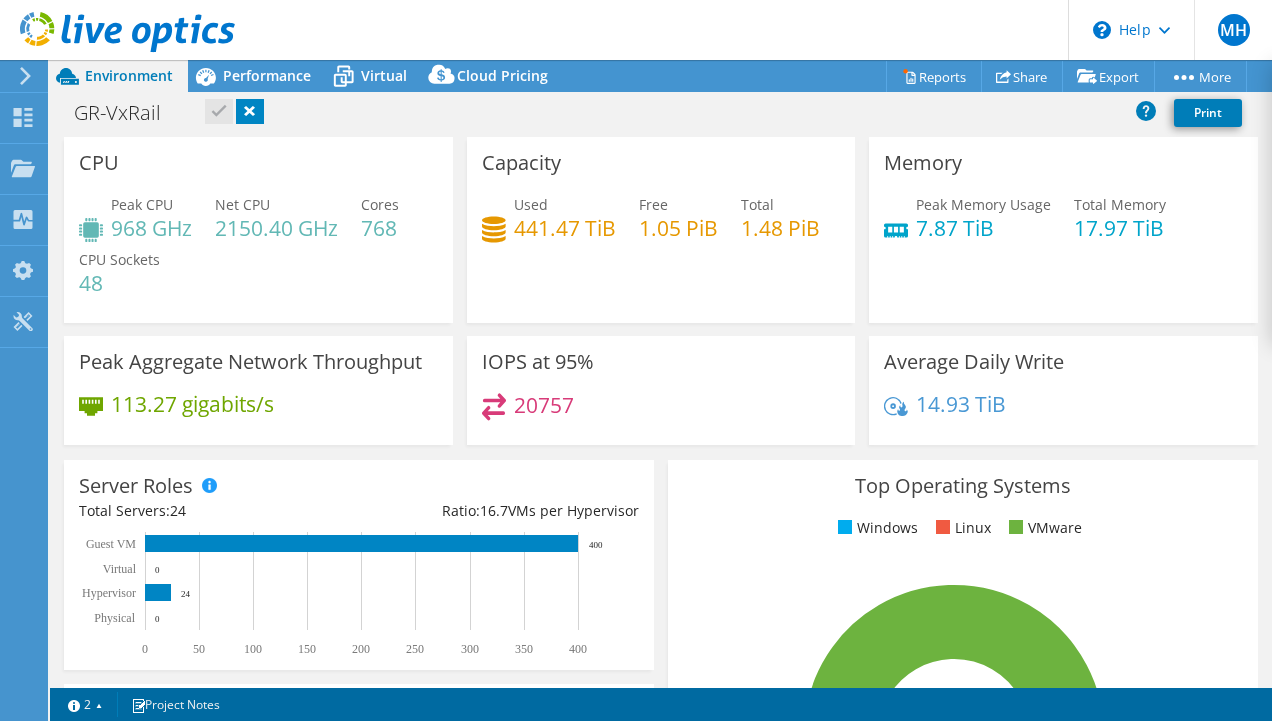 click 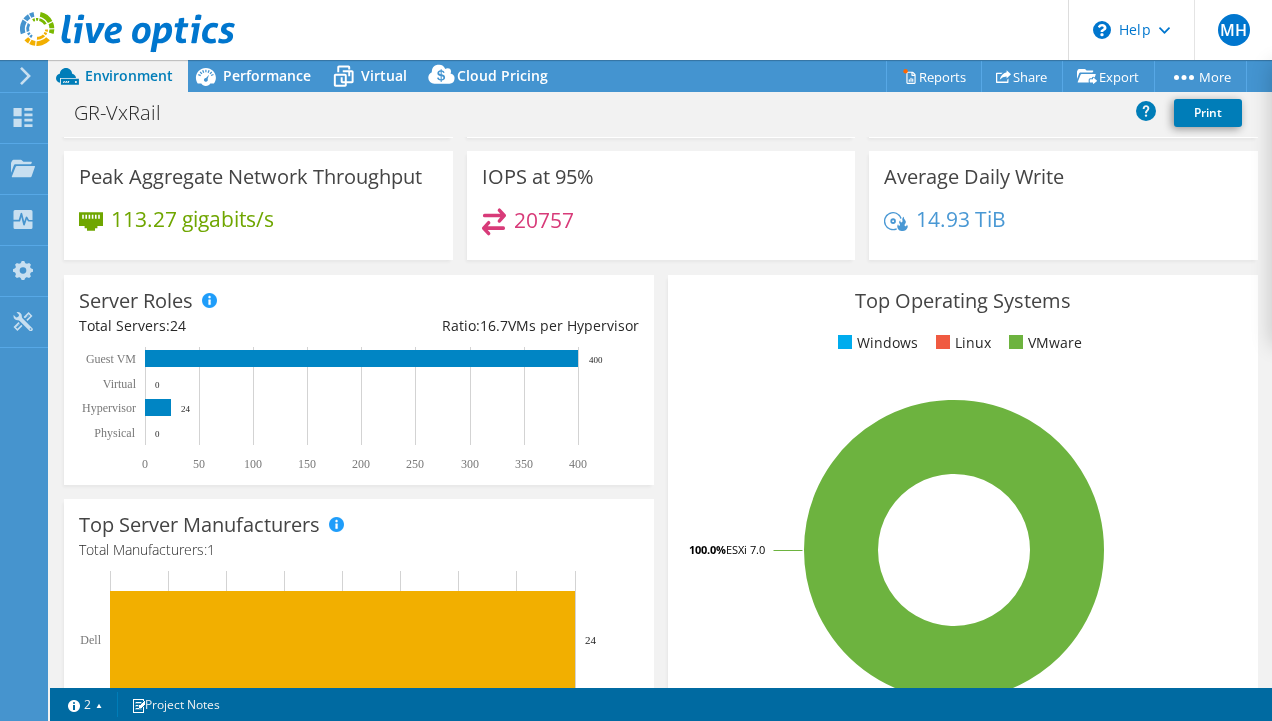 scroll, scrollTop: 0, scrollLeft: 0, axis: both 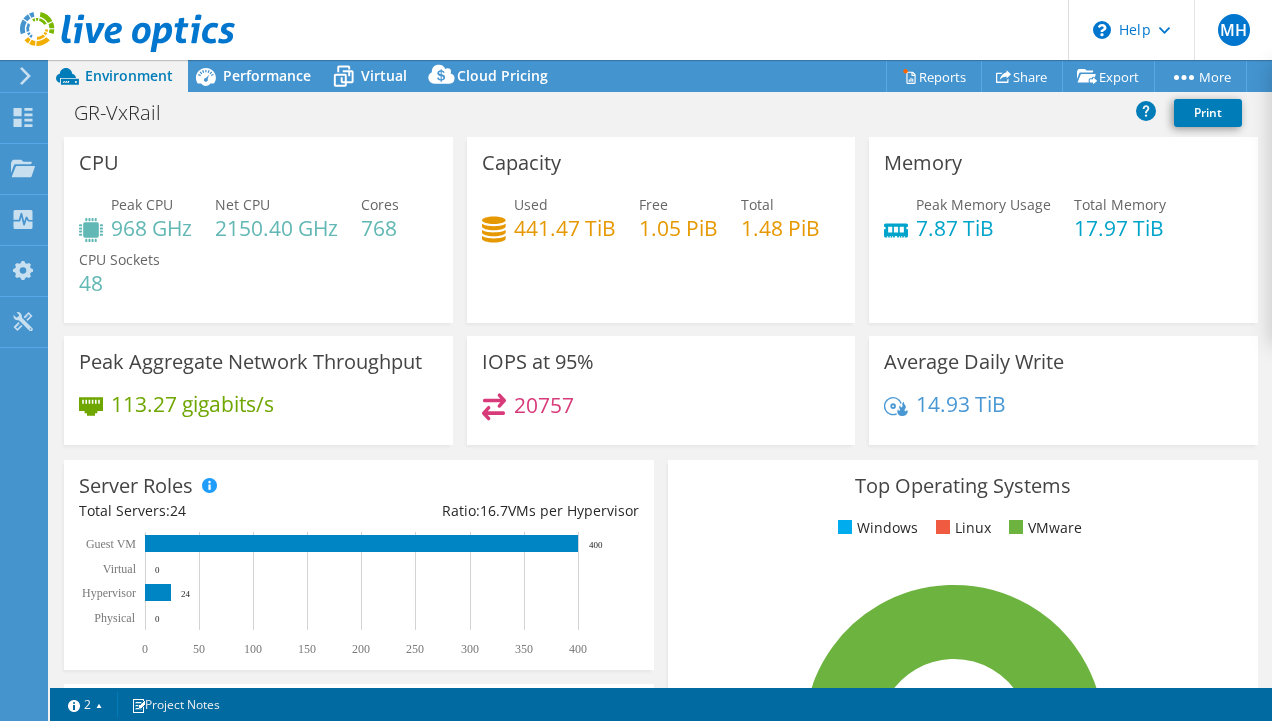 click on "IOPS at 95%
20757" at bounding box center [661, 390] 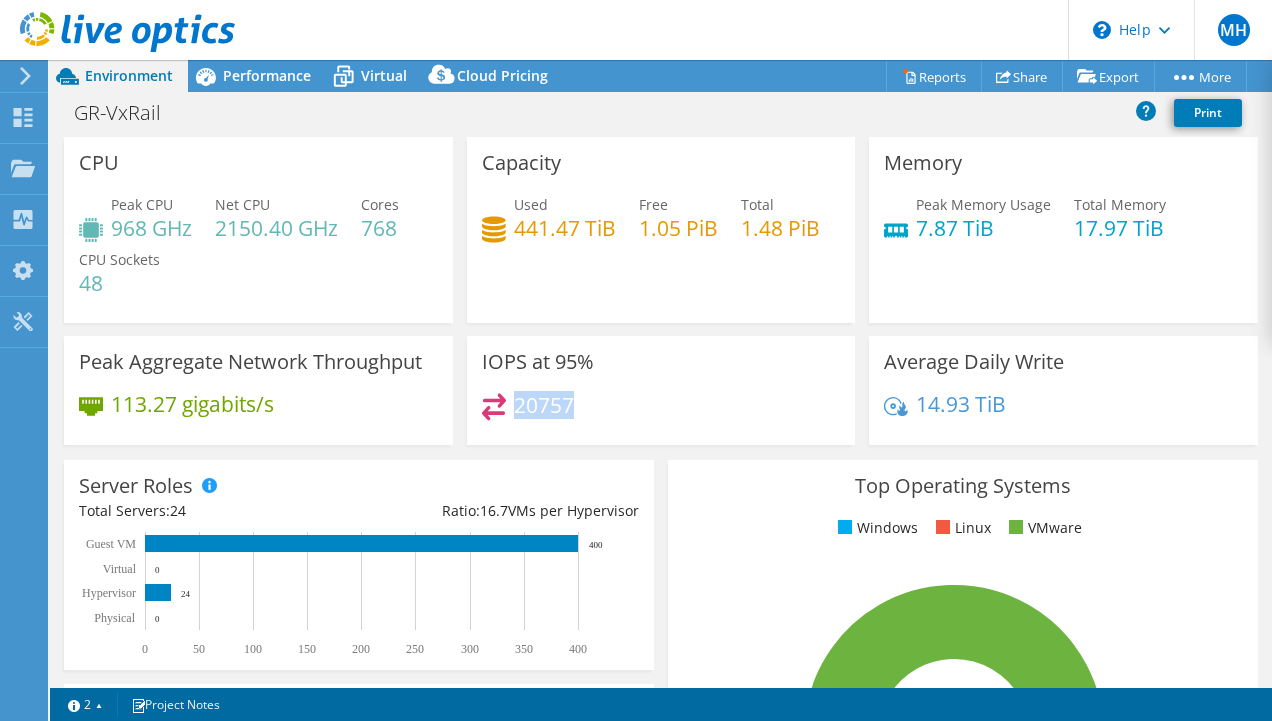 drag, startPoint x: 580, startPoint y: 414, endPoint x: 510, endPoint y: 406, distance: 70.45566 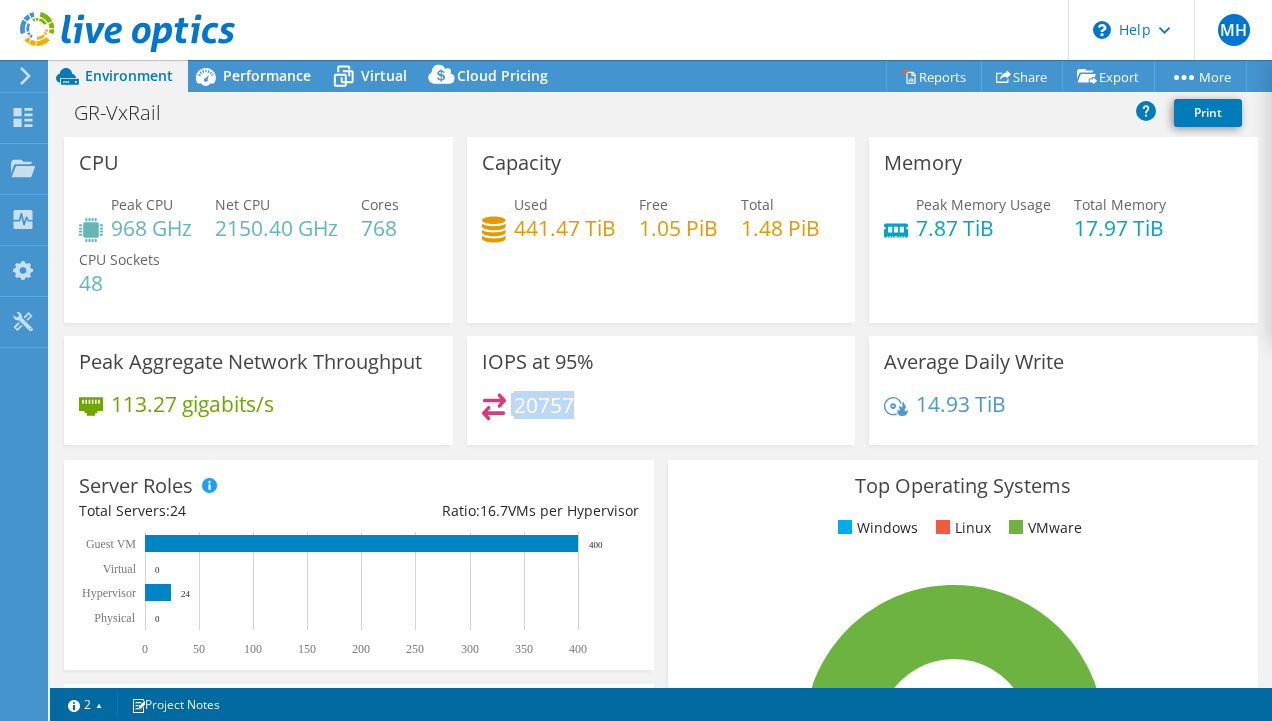 drag, startPoint x: 566, startPoint y: 398, endPoint x: 518, endPoint y: 385, distance: 49.729267 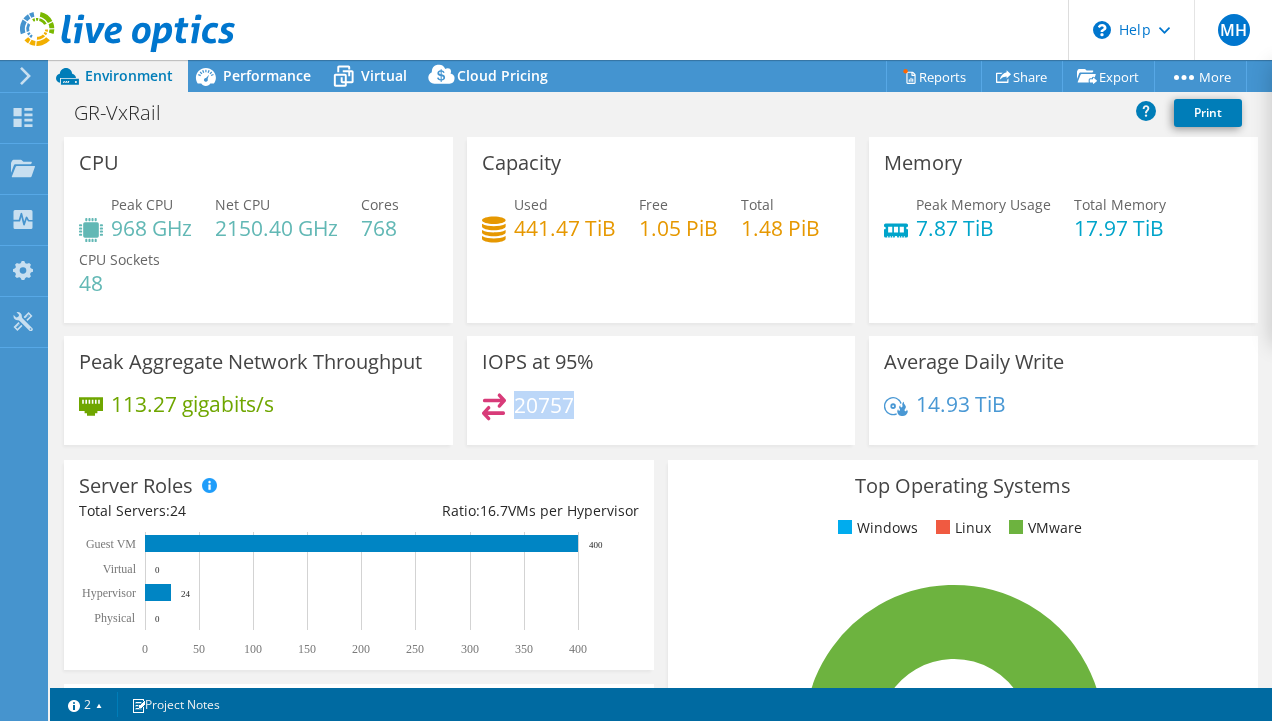 drag, startPoint x: 508, startPoint y: 401, endPoint x: 565, endPoint y: 404, distance: 57.07889 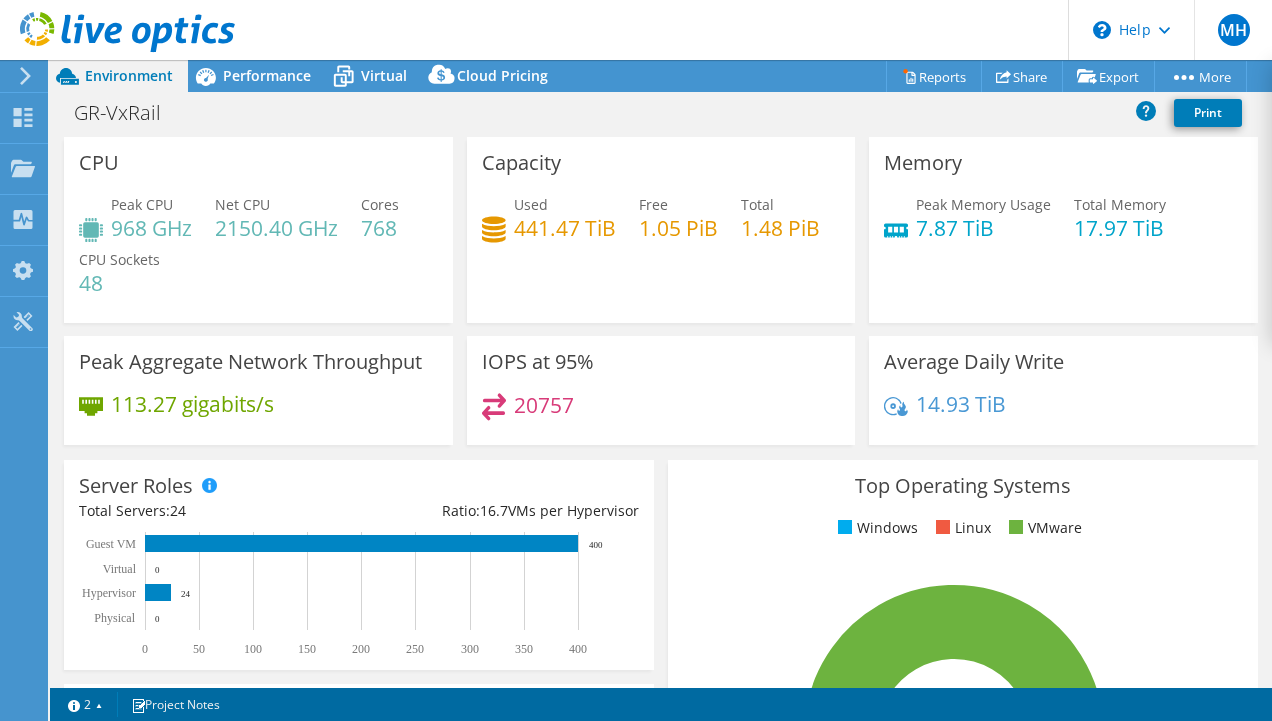 click on "20757" at bounding box center (661, 414) 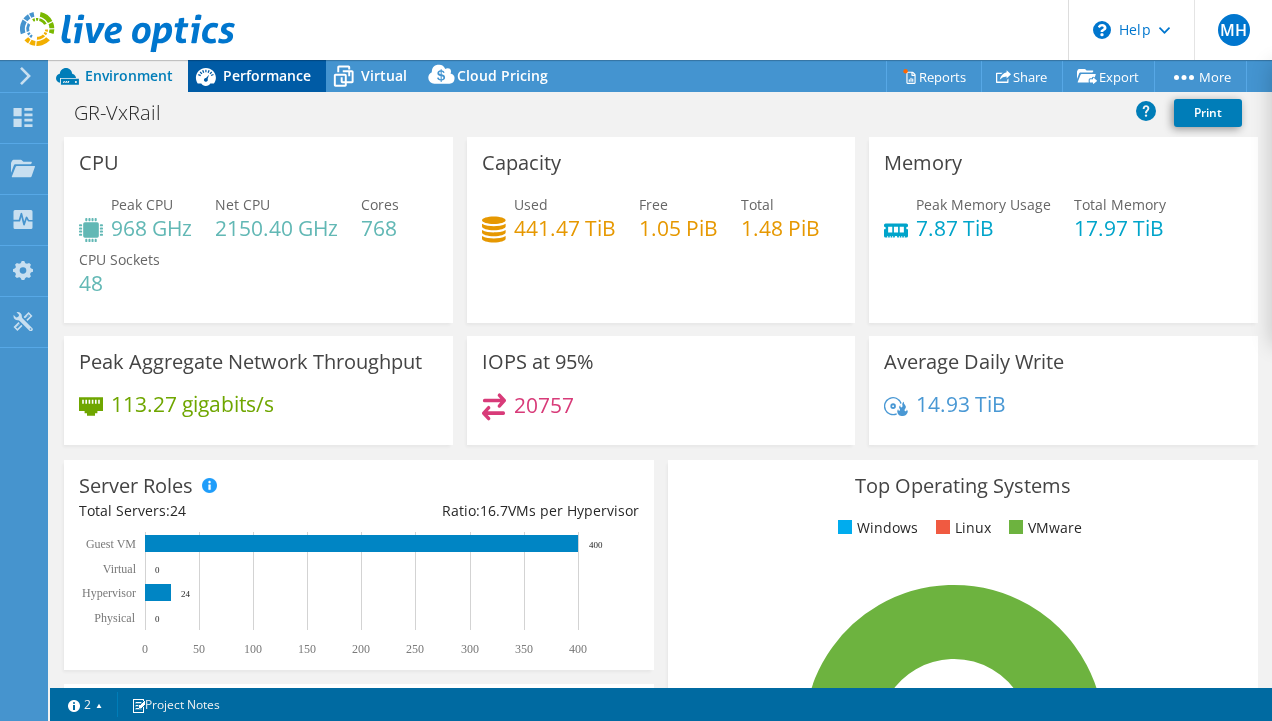 click on "Performance" at bounding box center [267, 75] 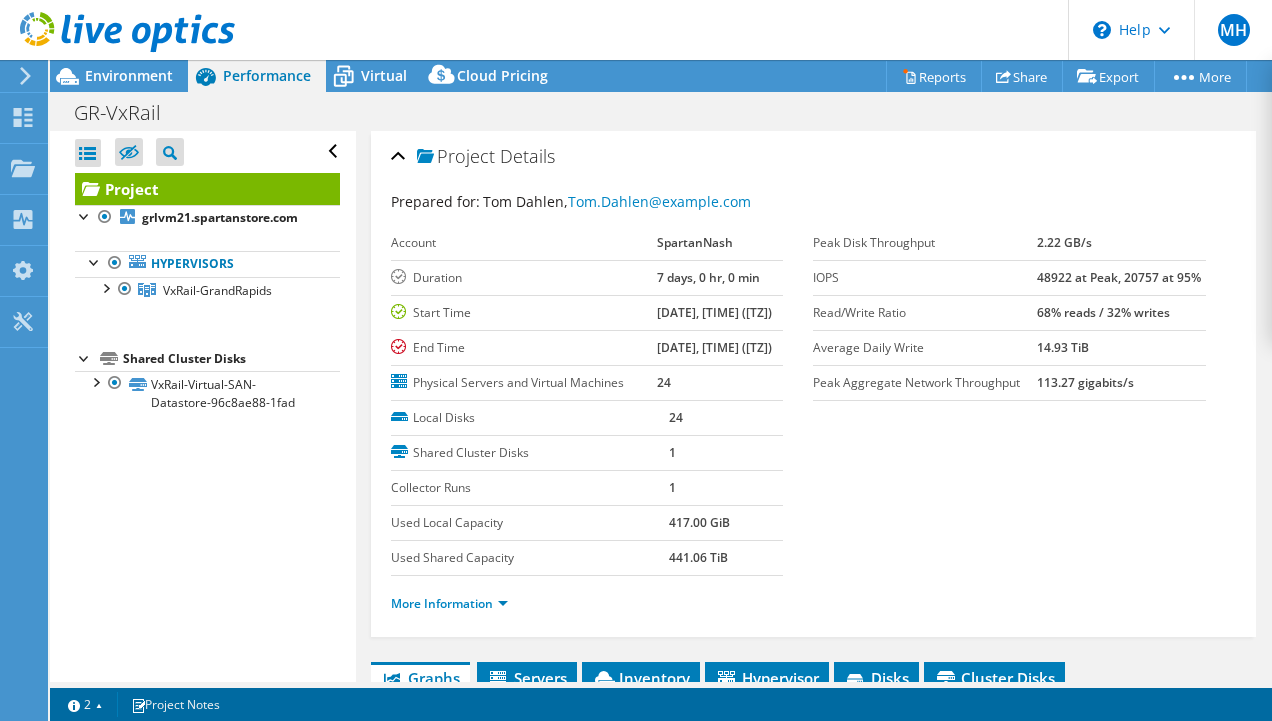 click on "Shared Cluster Disks" at bounding box center [530, 453] 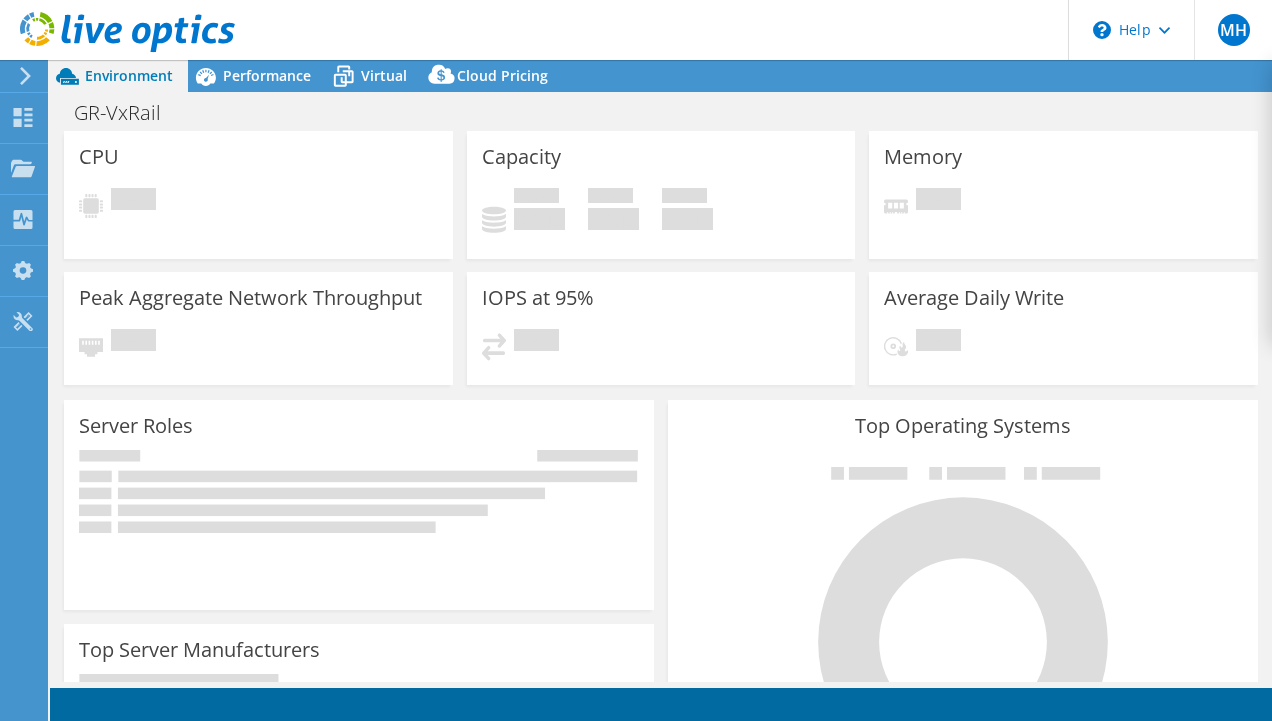 select on "USEast" 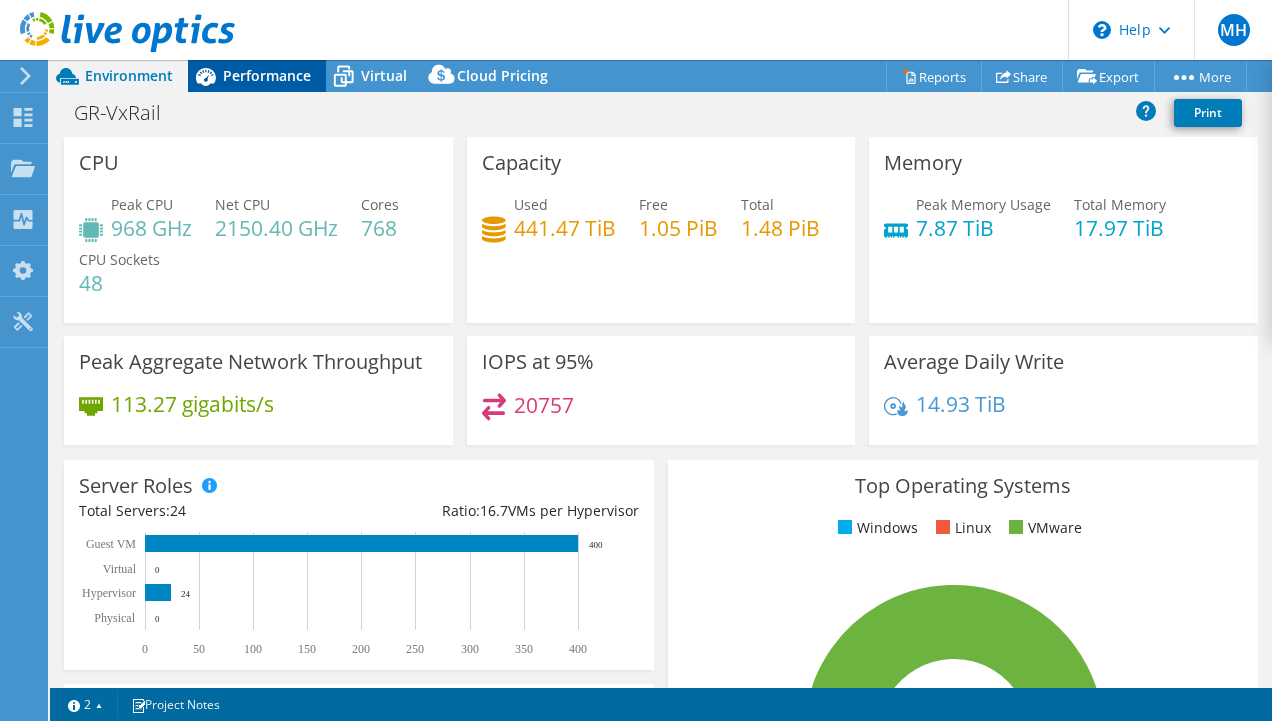 click on "Performance" at bounding box center [267, 75] 